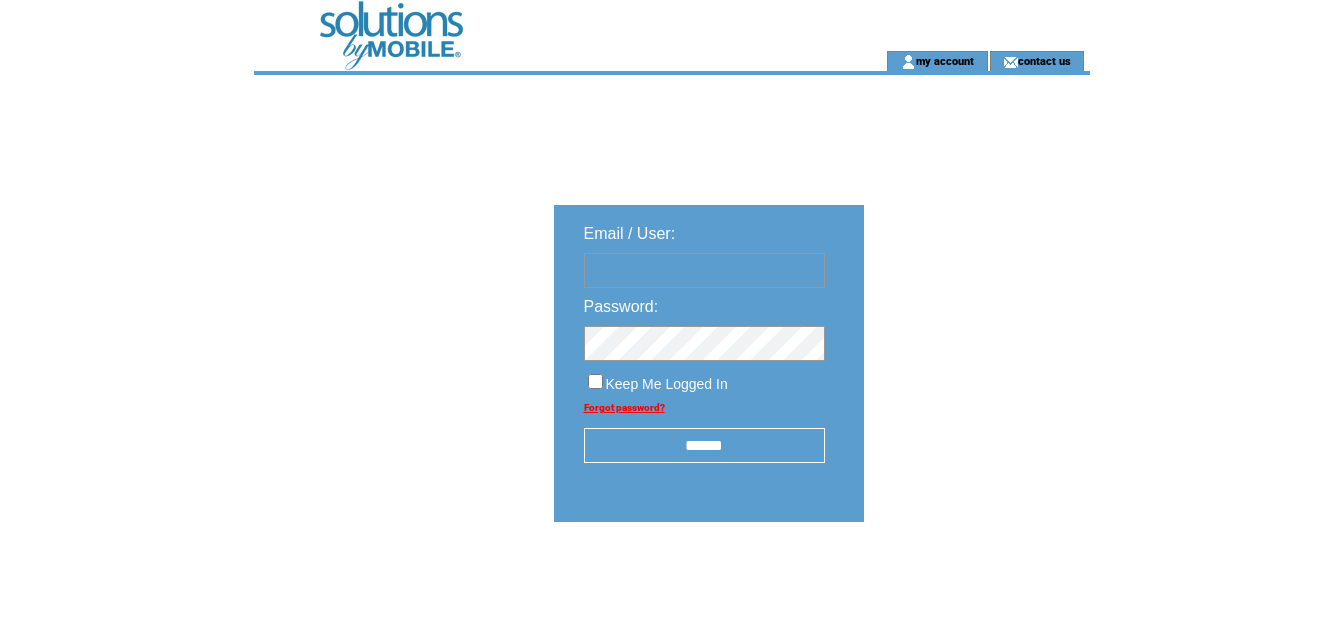 click at bounding box center (704, 270) 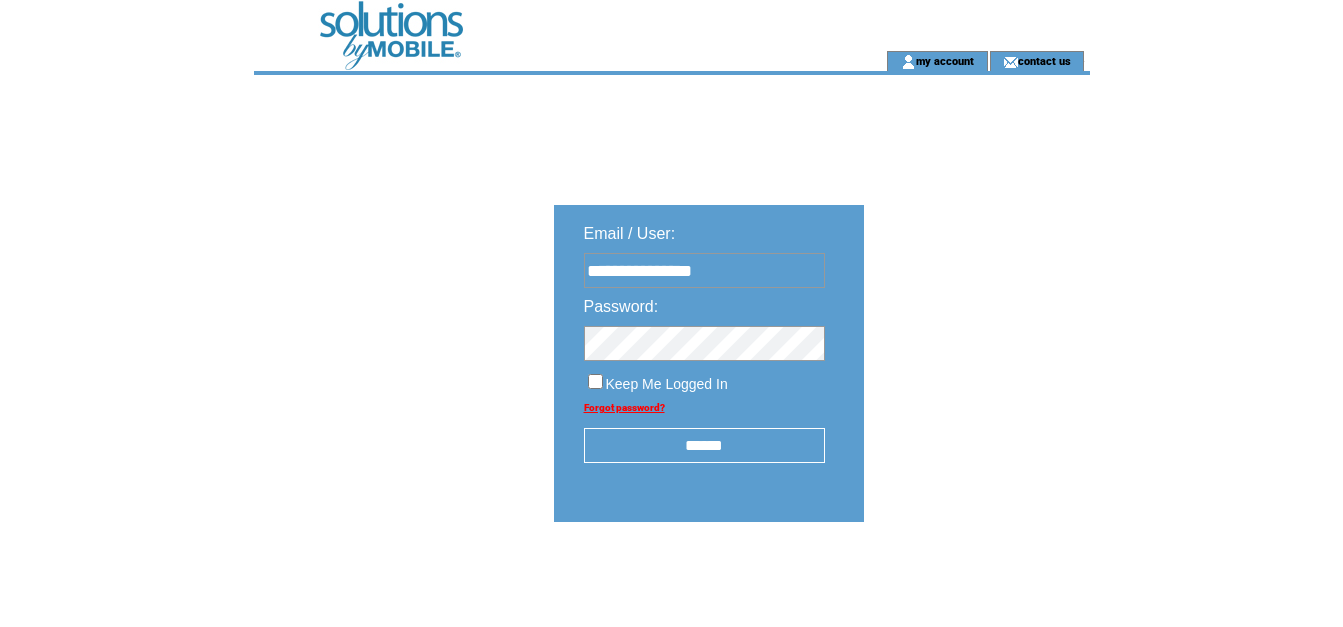 type on "**********" 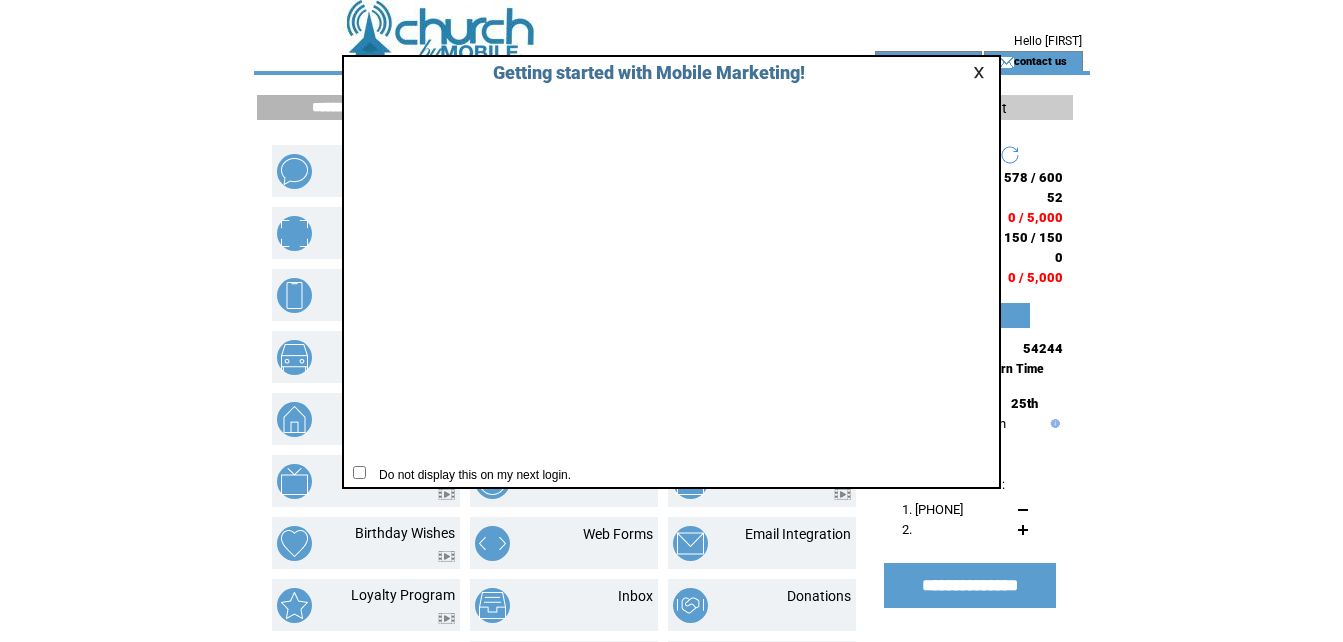 scroll, scrollTop: 0, scrollLeft: 0, axis: both 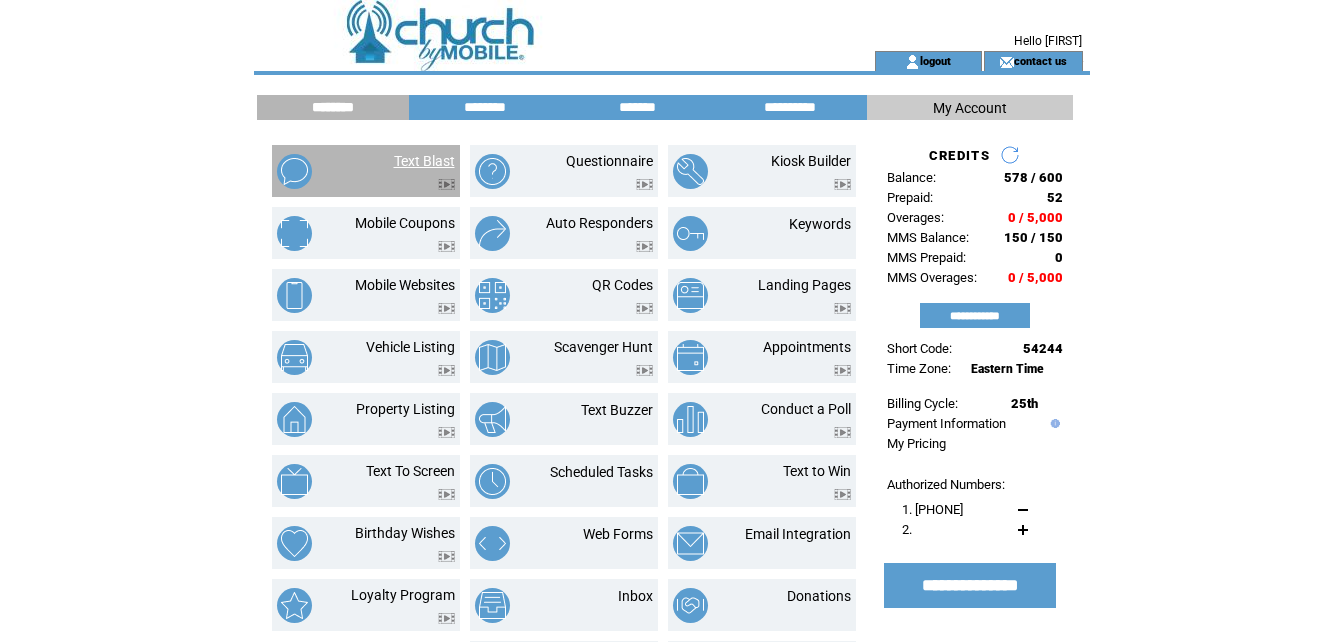 click on "Text Blast" at bounding box center [424, 161] 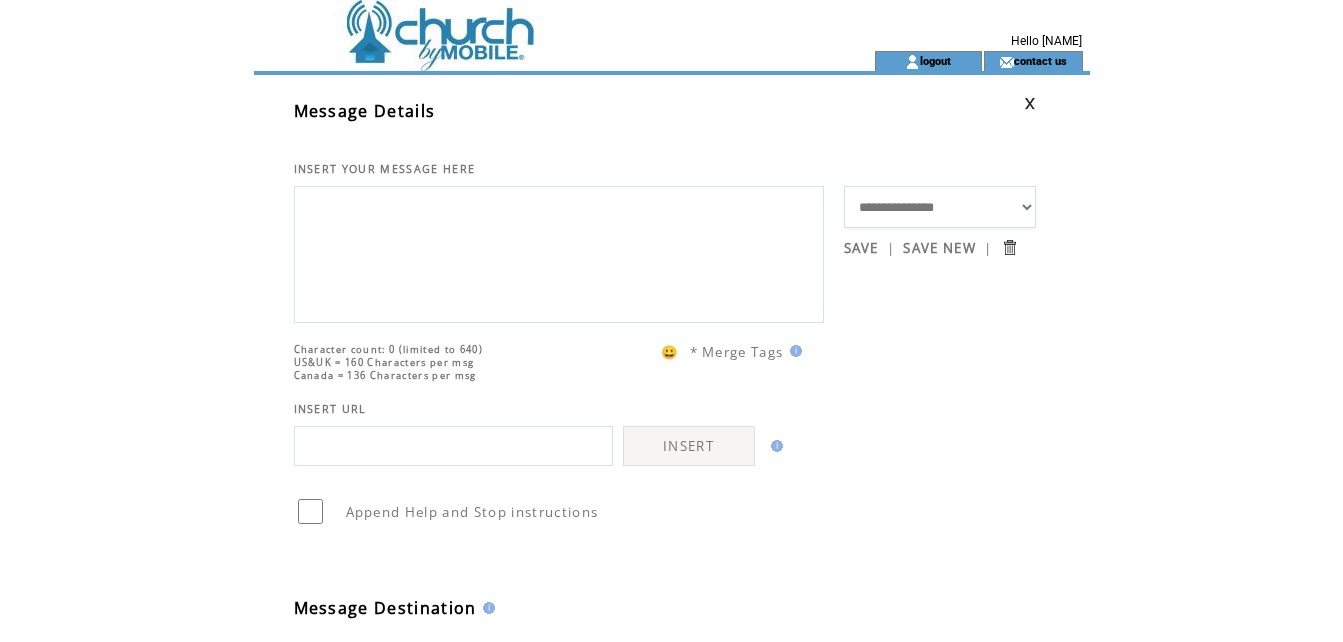 scroll, scrollTop: 0, scrollLeft: 0, axis: both 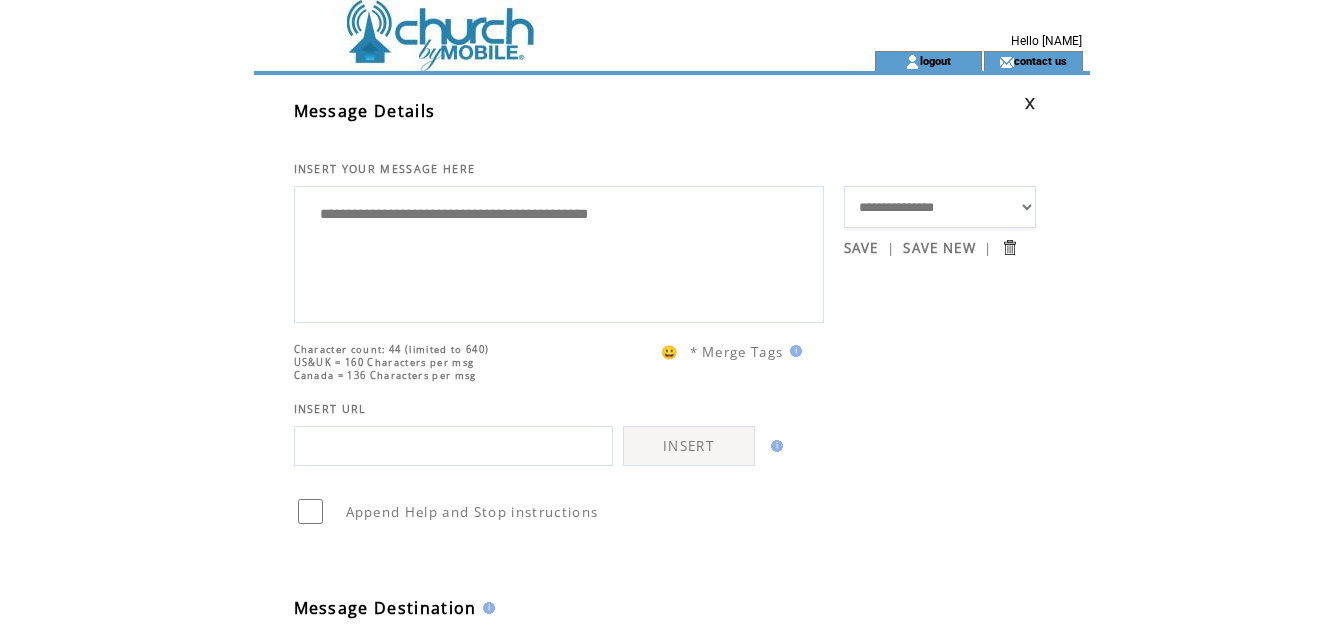 click on "**********" at bounding box center [559, 252] 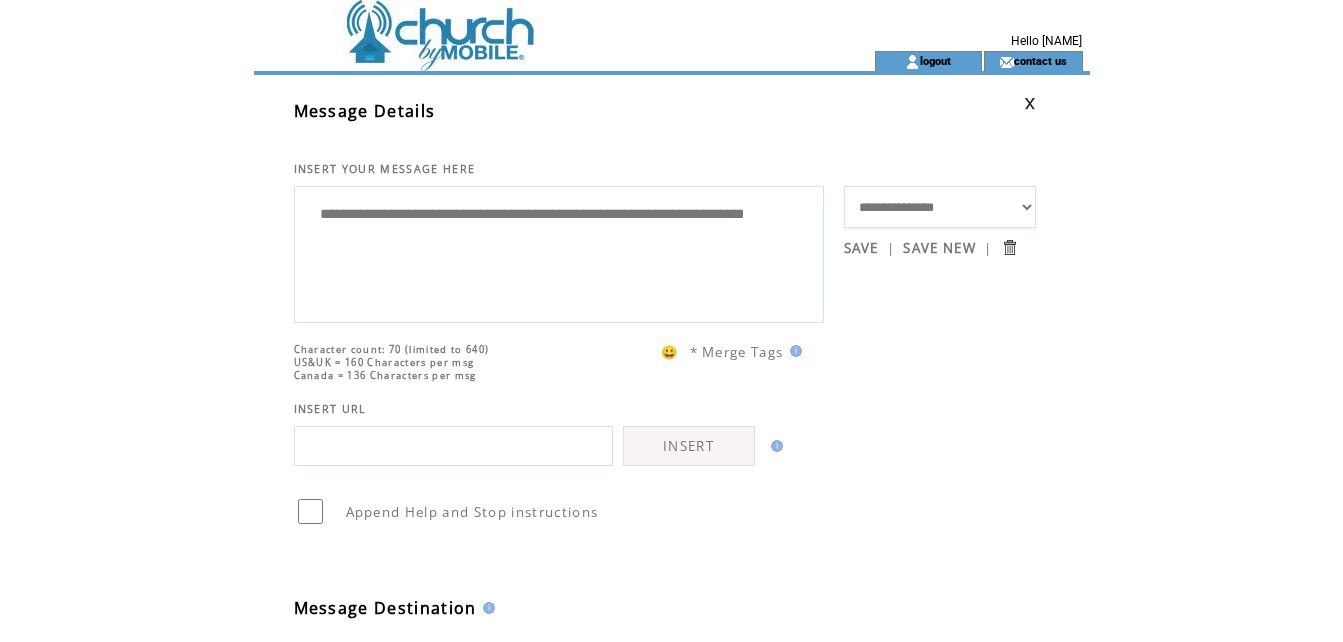 click on "**********" at bounding box center [559, 252] 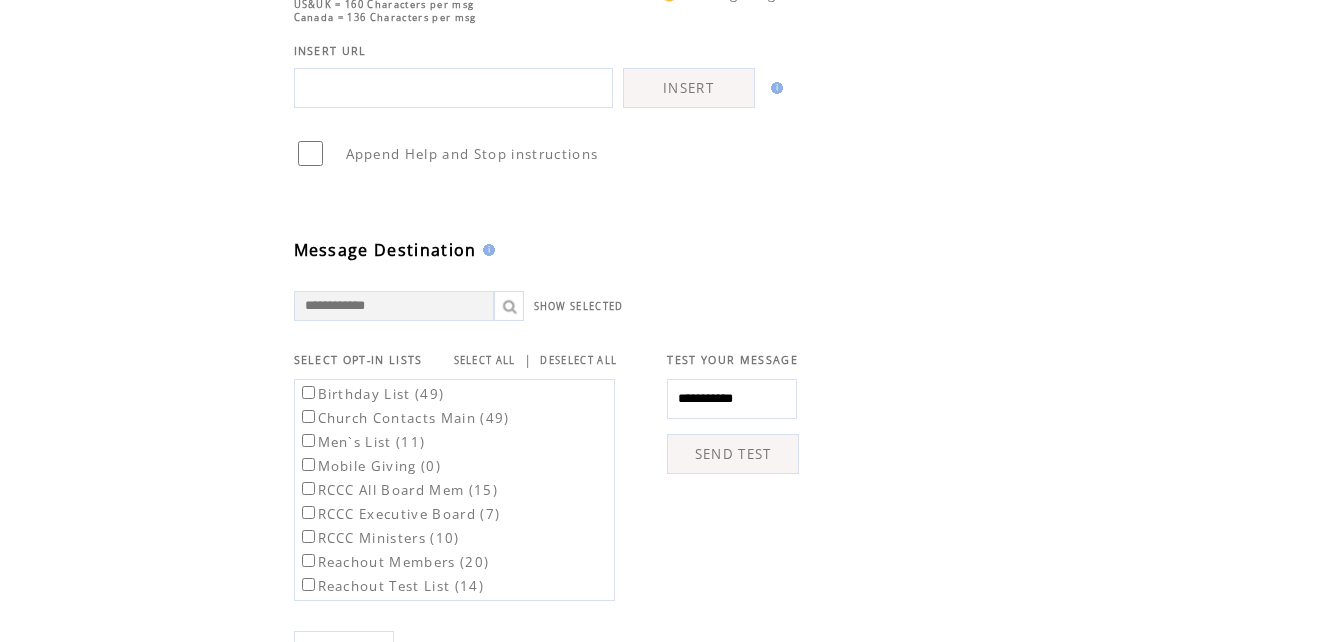 scroll, scrollTop: 419, scrollLeft: 0, axis: vertical 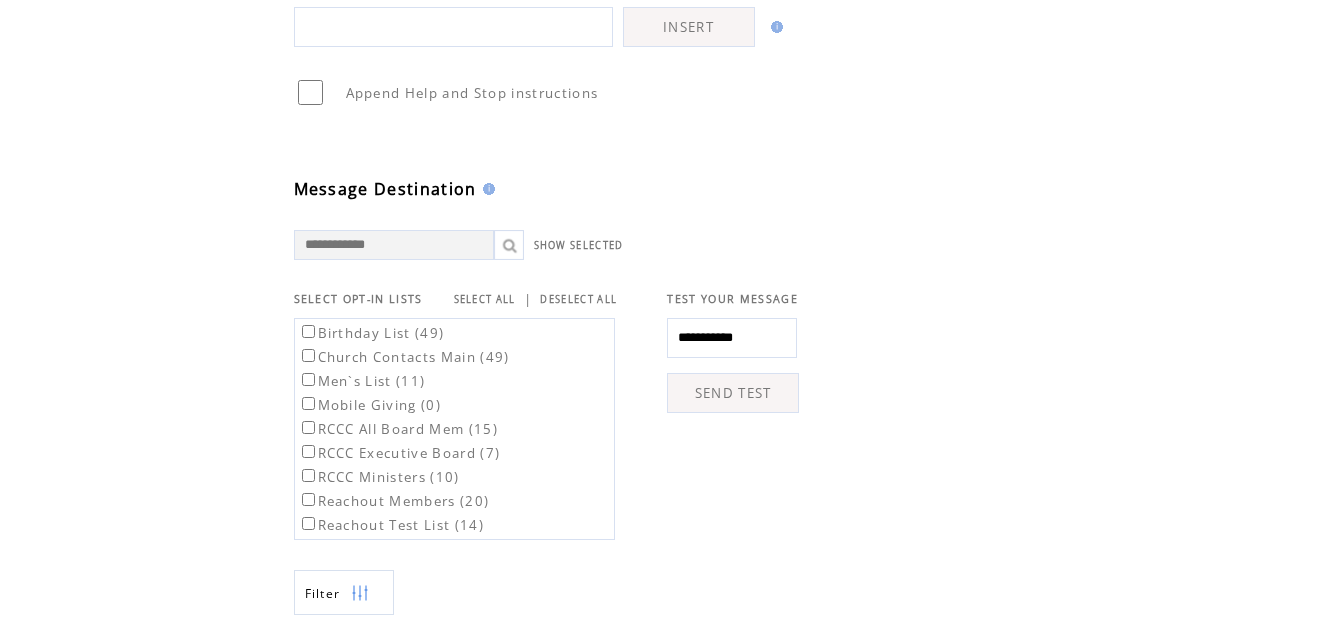 type on "**********" 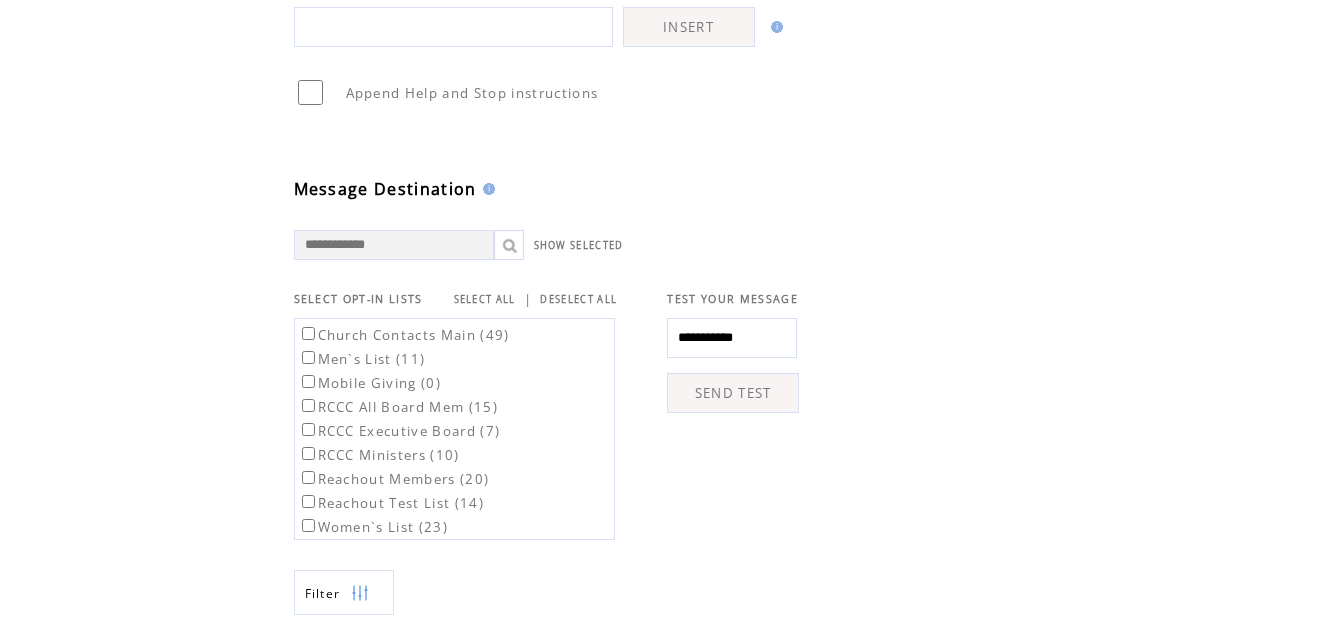 scroll, scrollTop: 0, scrollLeft: 0, axis: both 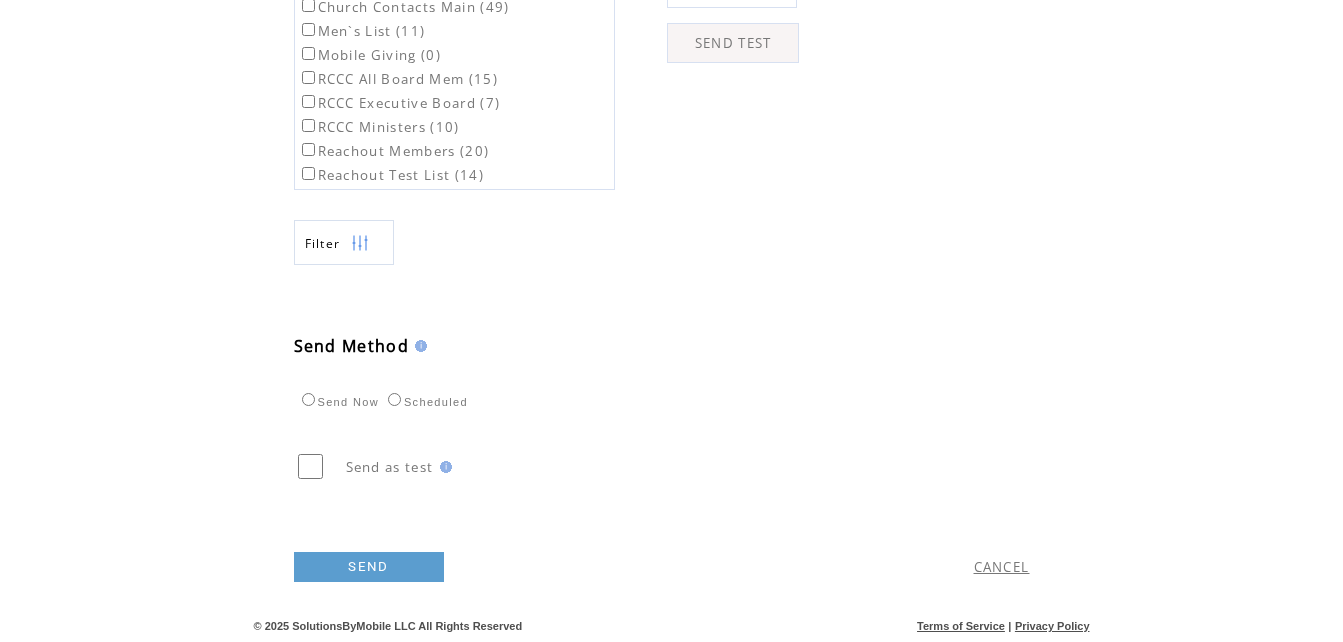 click on "SEND" at bounding box center [369, 567] 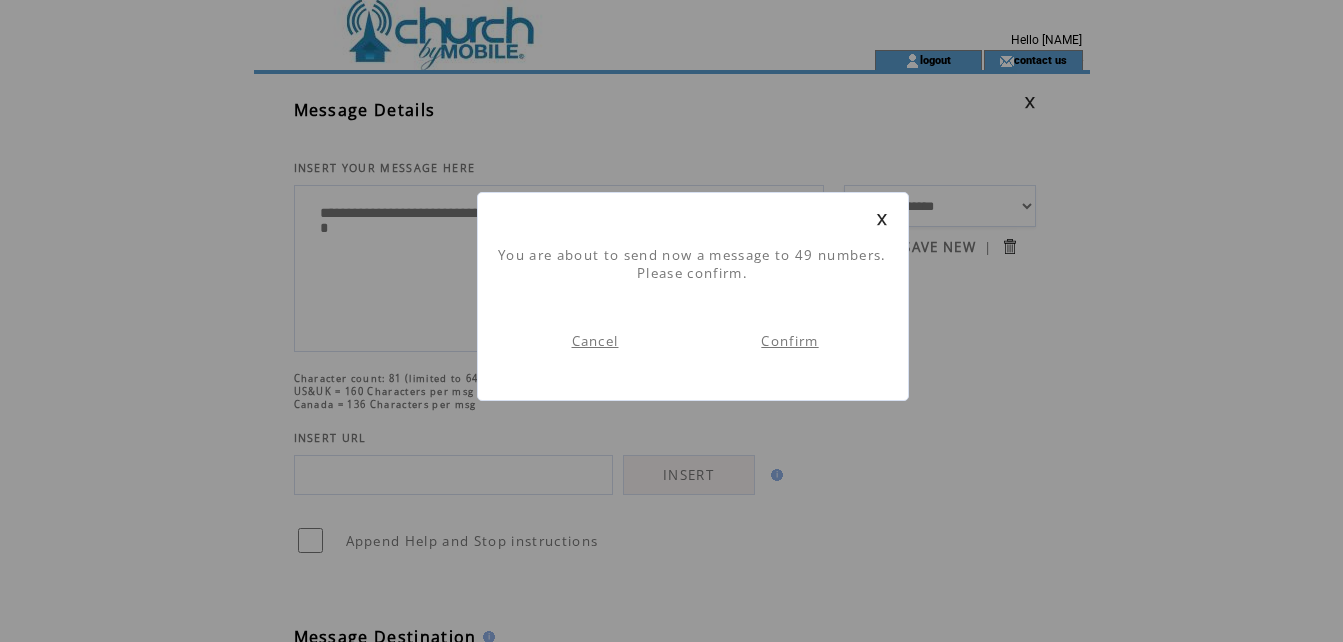 scroll, scrollTop: 1, scrollLeft: 0, axis: vertical 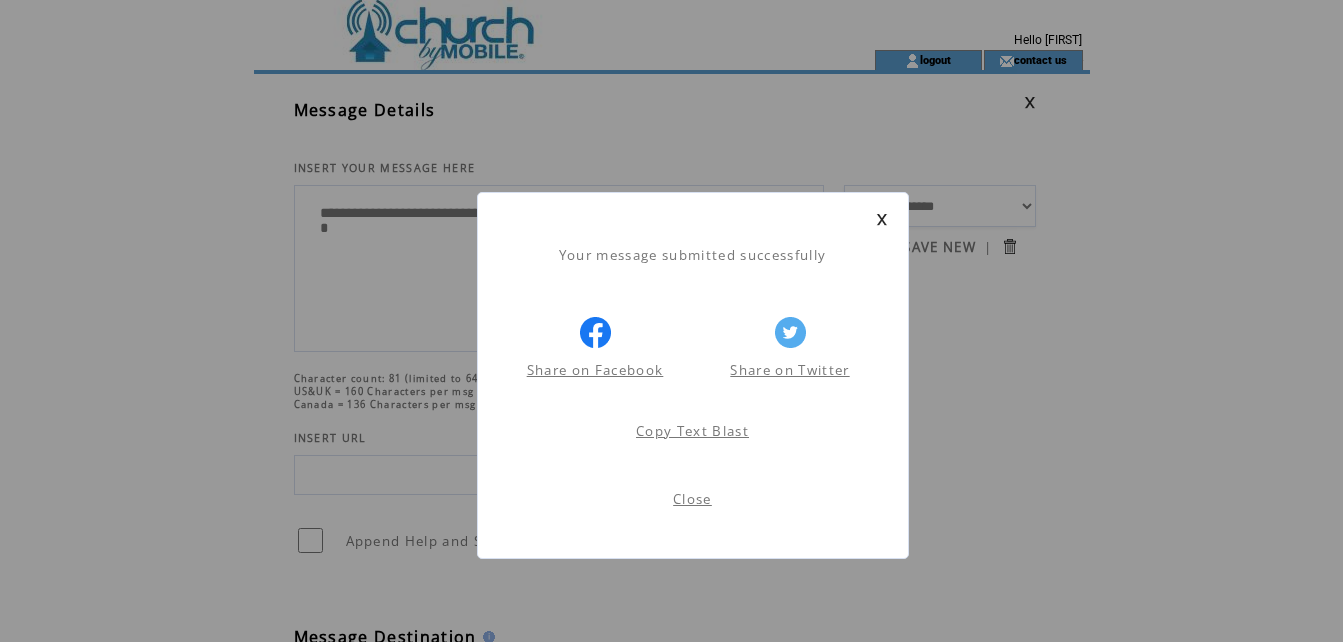 click on "Close" at bounding box center [692, 499] 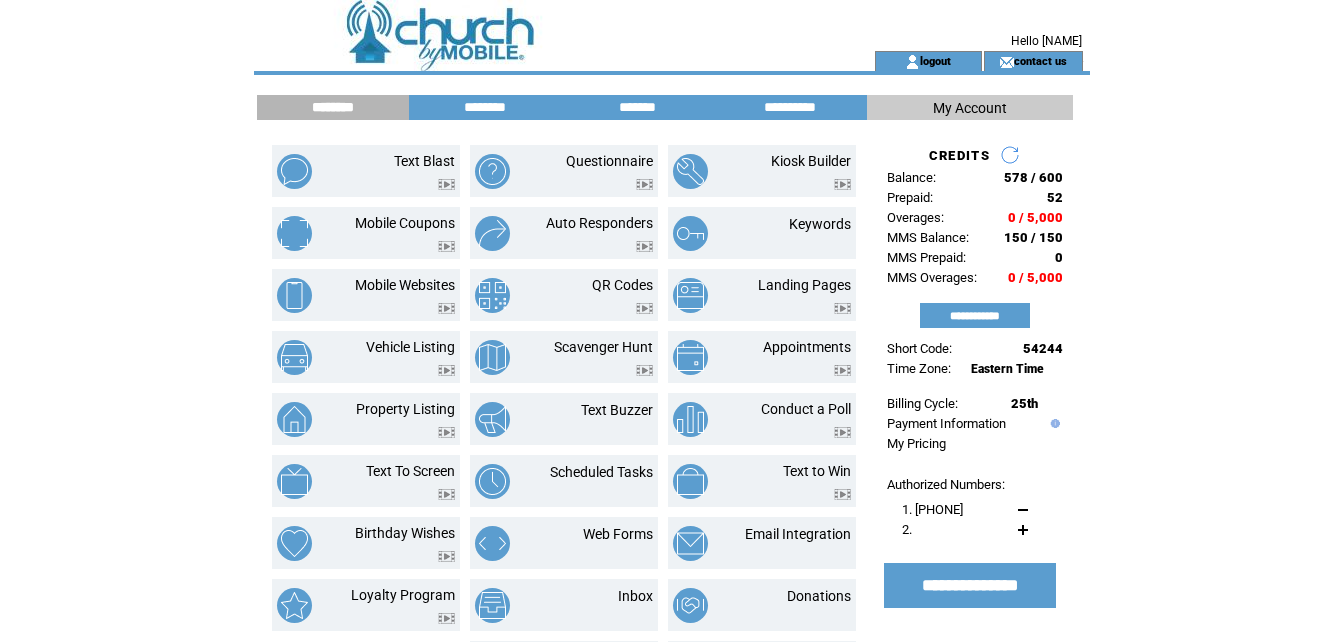scroll, scrollTop: 0, scrollLeft: 0, axis: both 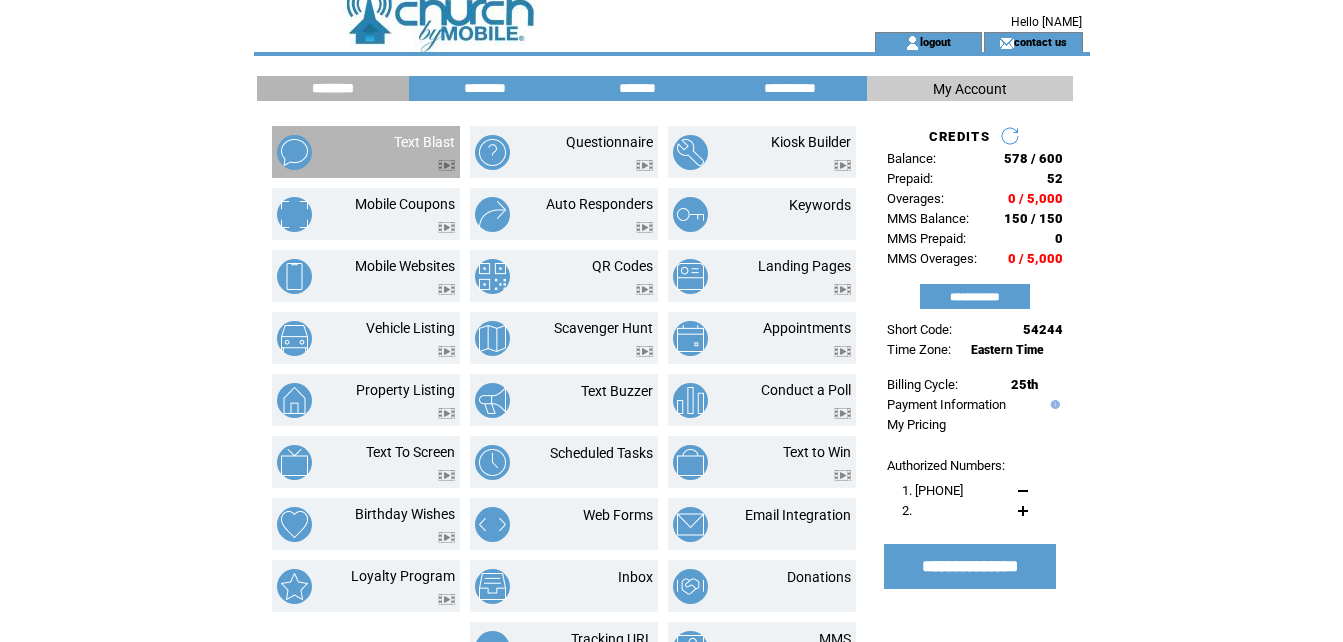 click at bounding box center [312, 152] 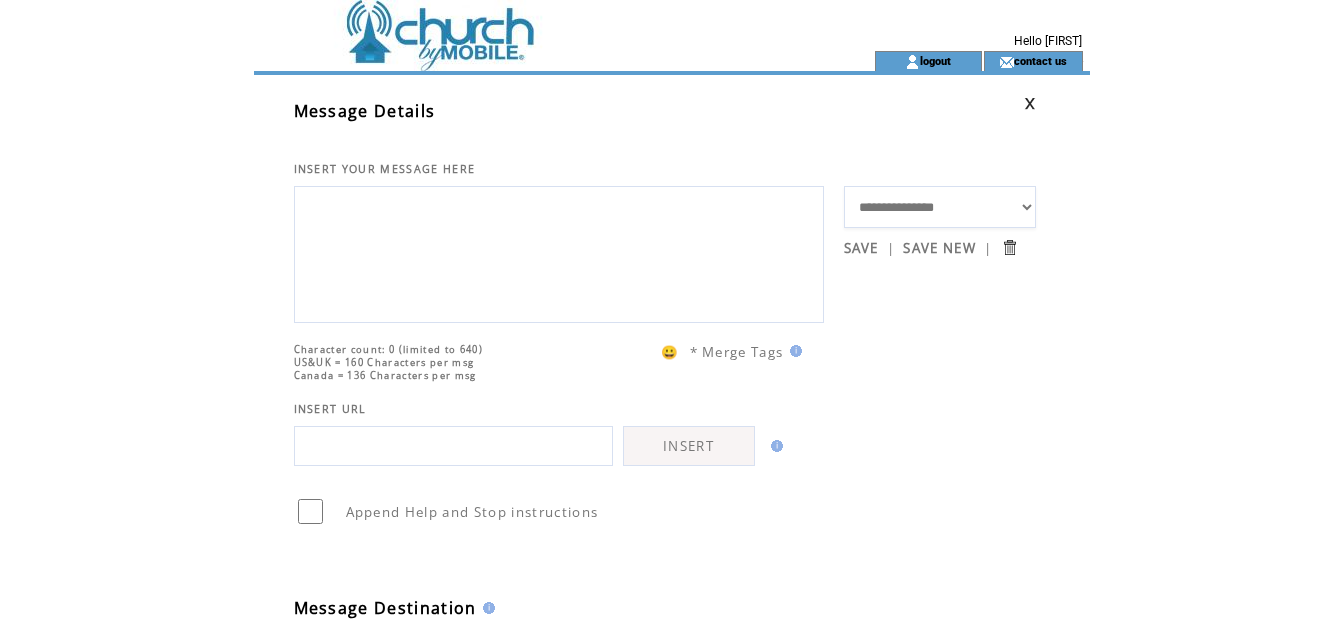 scroll, scrollTop: 0, scrollLeft: 0, axis: both 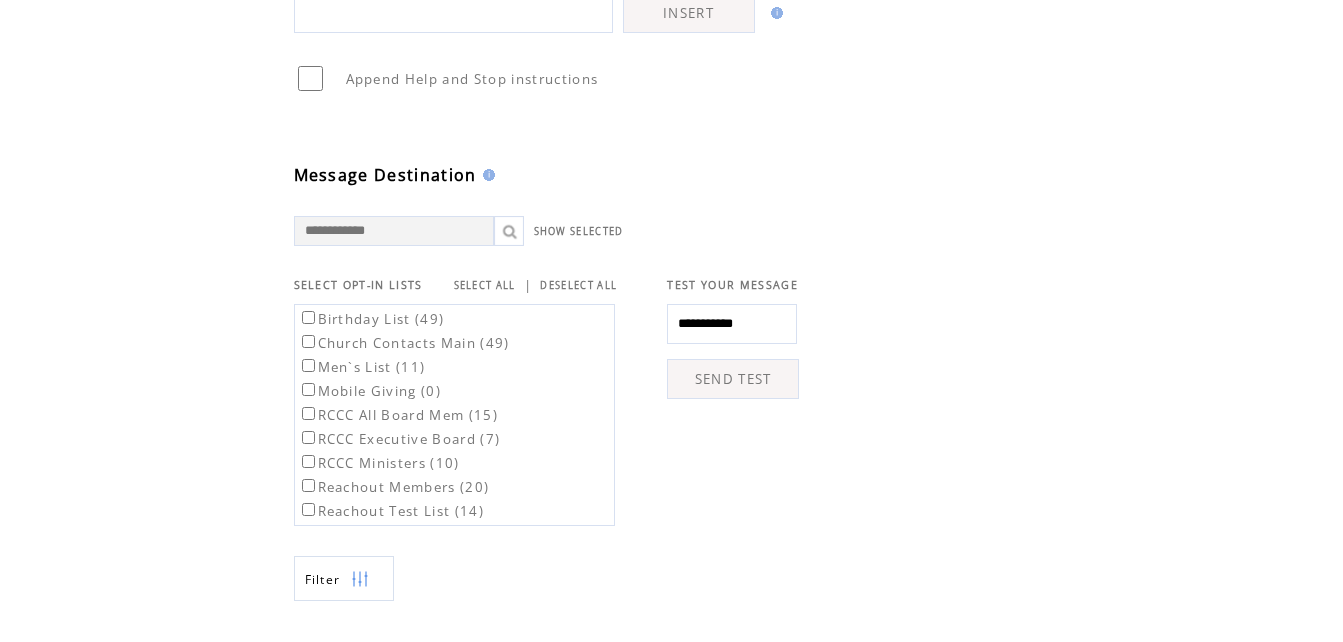 click on "Church Contacts Main (49)" at bounding box center [371, 319] 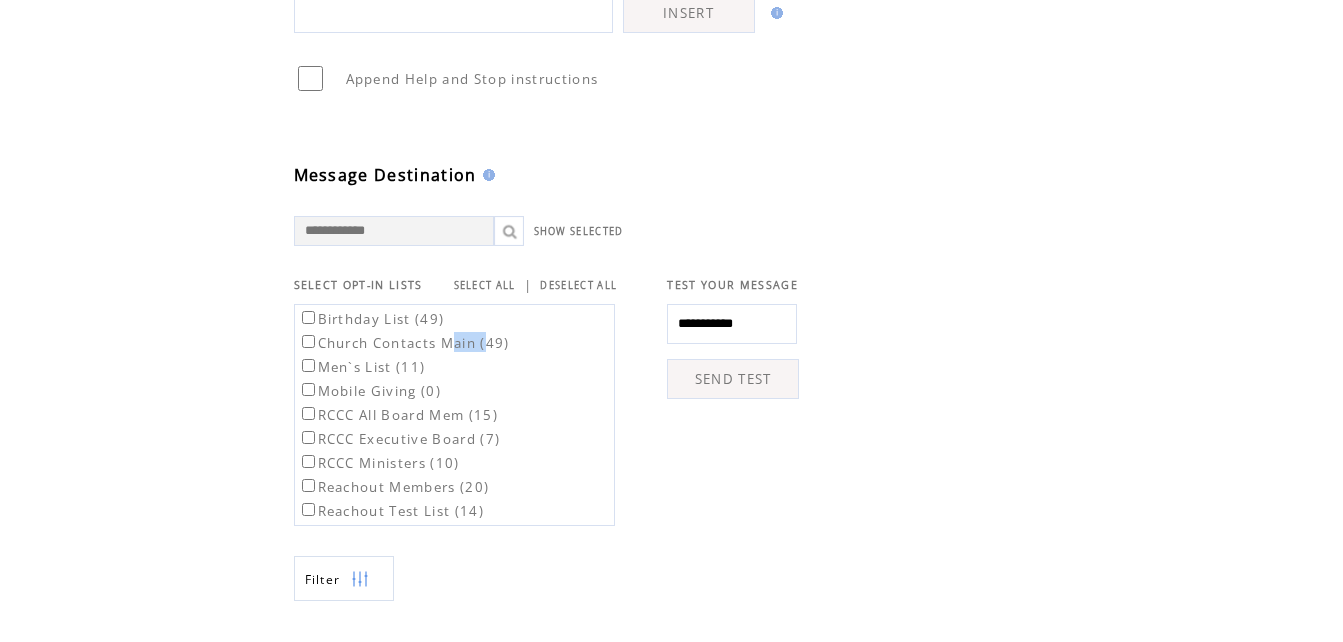 click on "Church Contacts Main (49)" at bounding box center [371, 319] 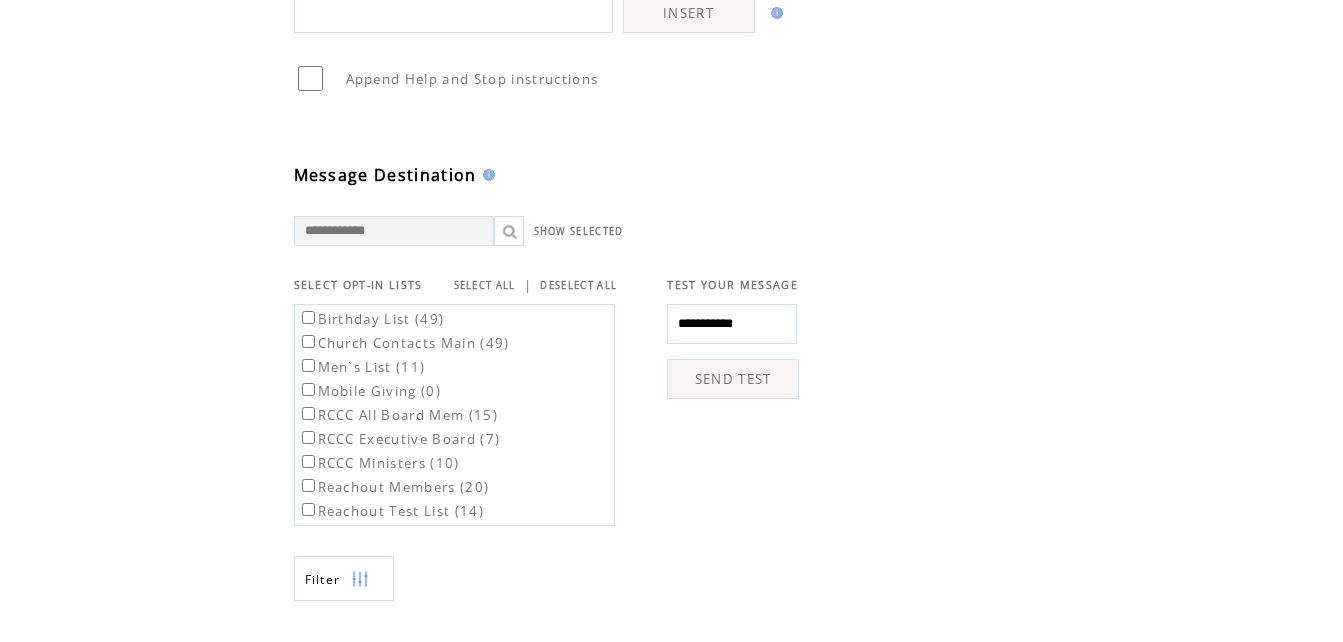 click at bounding box center (689, 13) 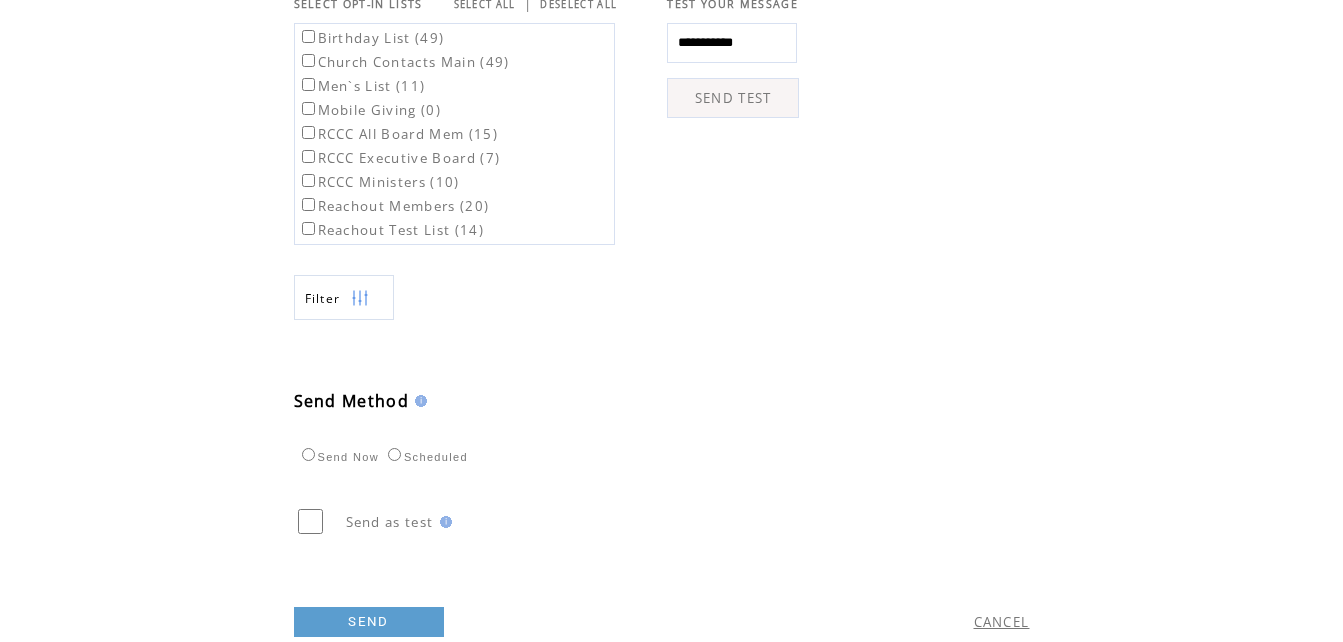 scroll, scrollTop: 799, scrollLeft: 0, axis: vertical 